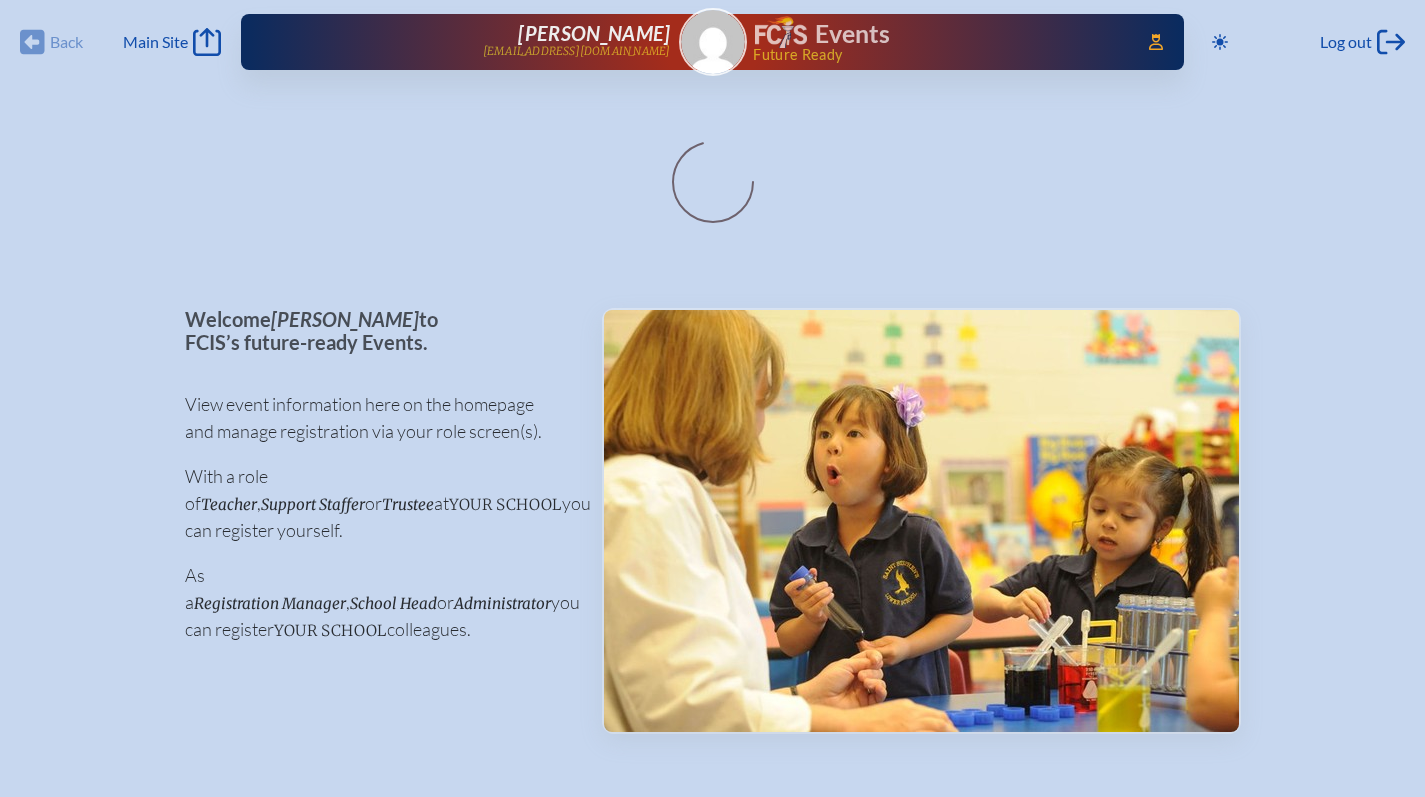 scroll, scrollTop: 0, scrollLeft: 0, axis: both 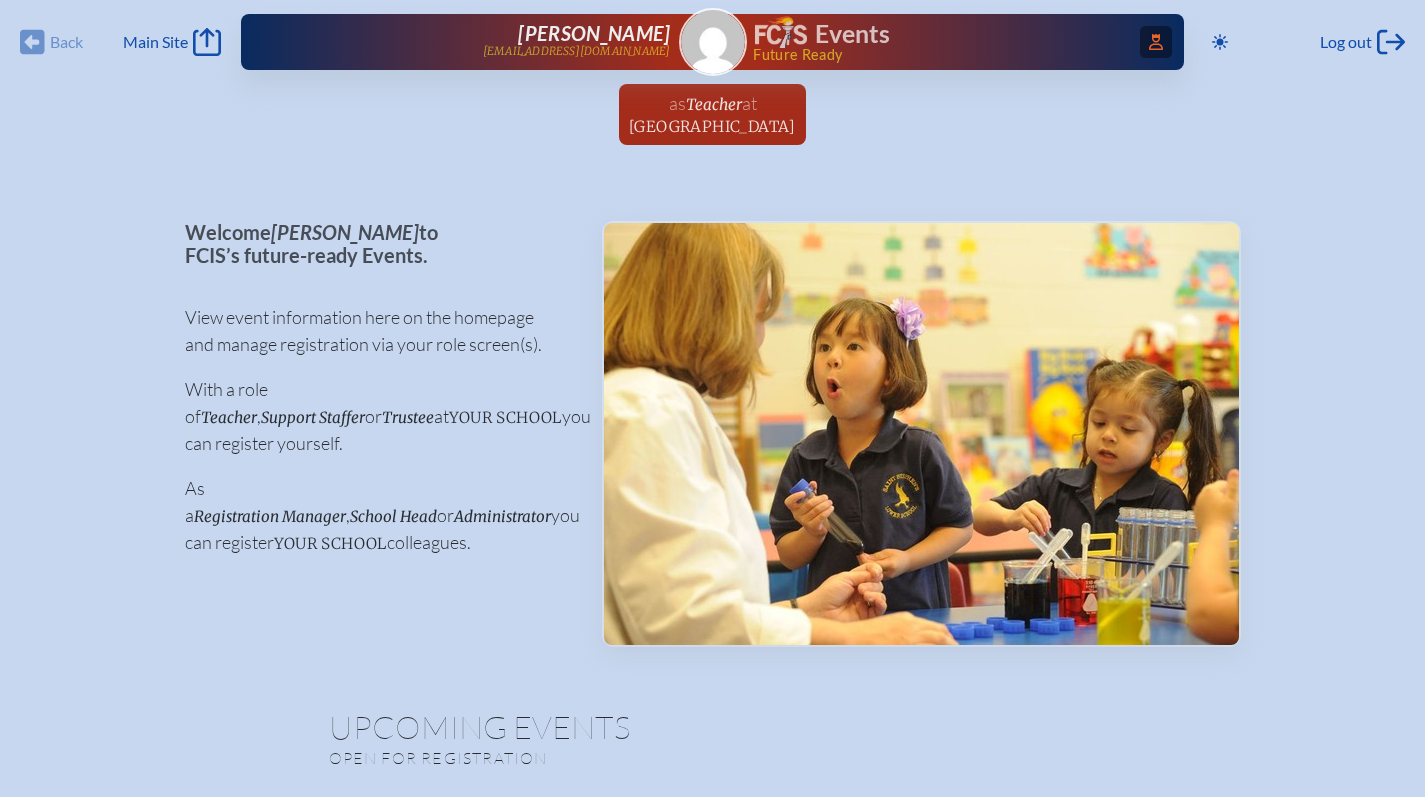 click on "Access Users..." 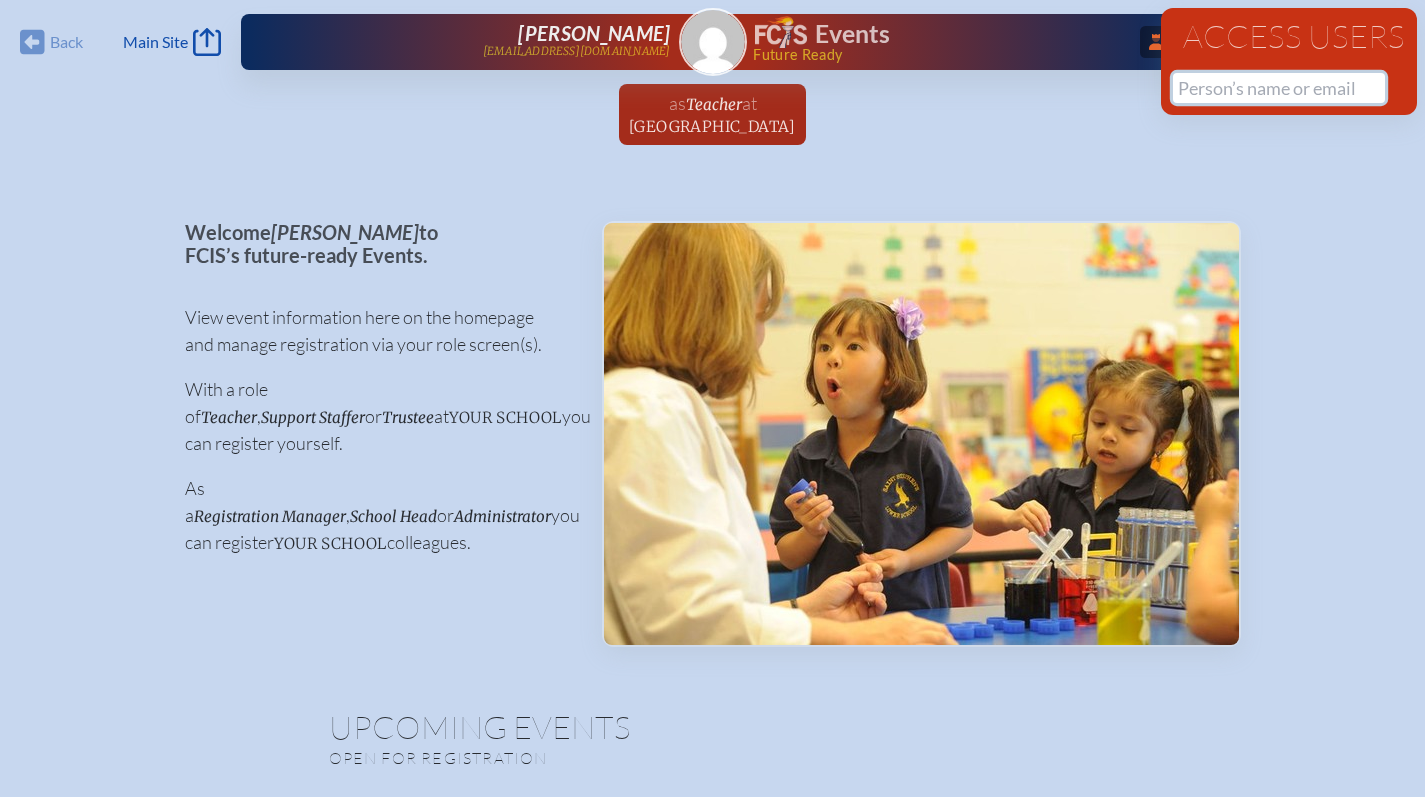 click at bounding box center [1279, 88] 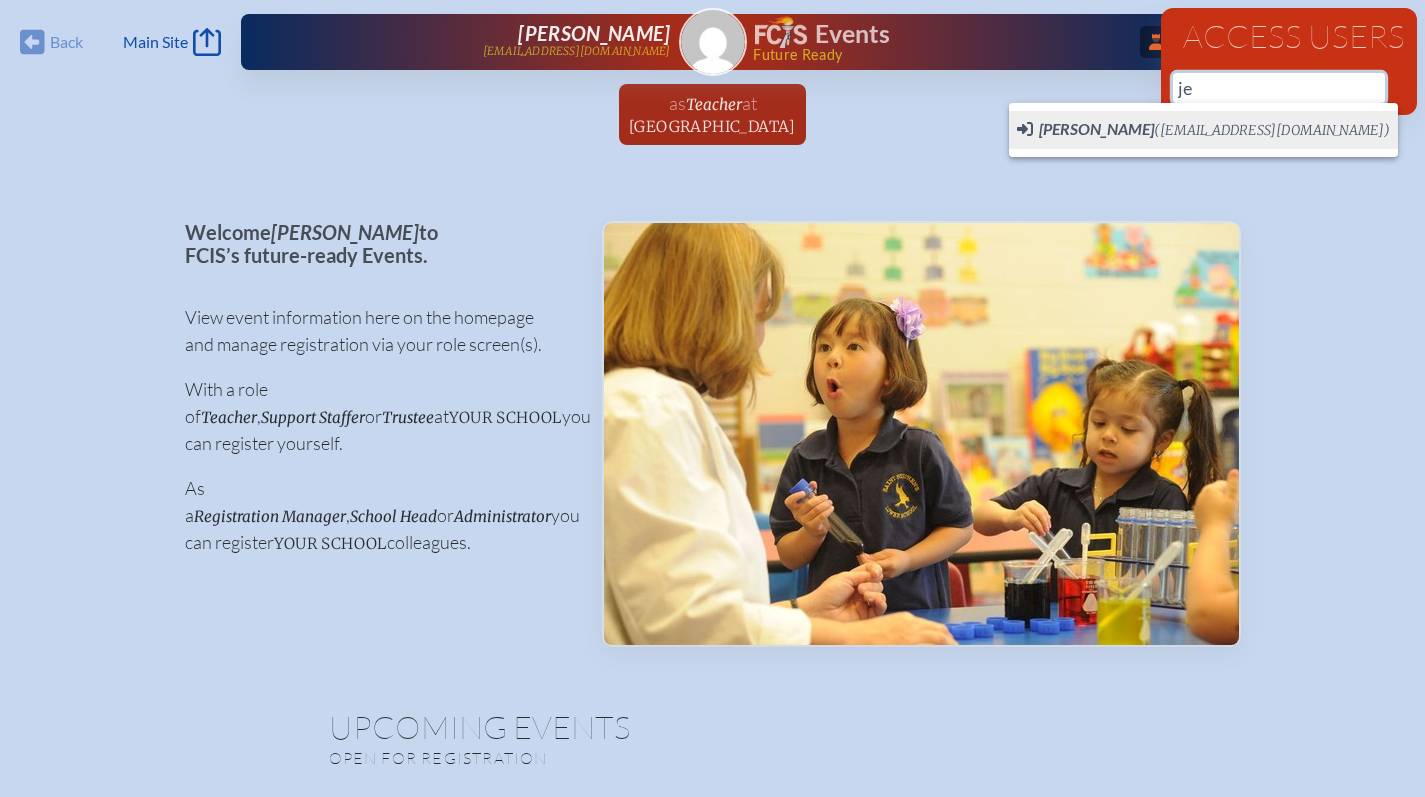 type on "j" 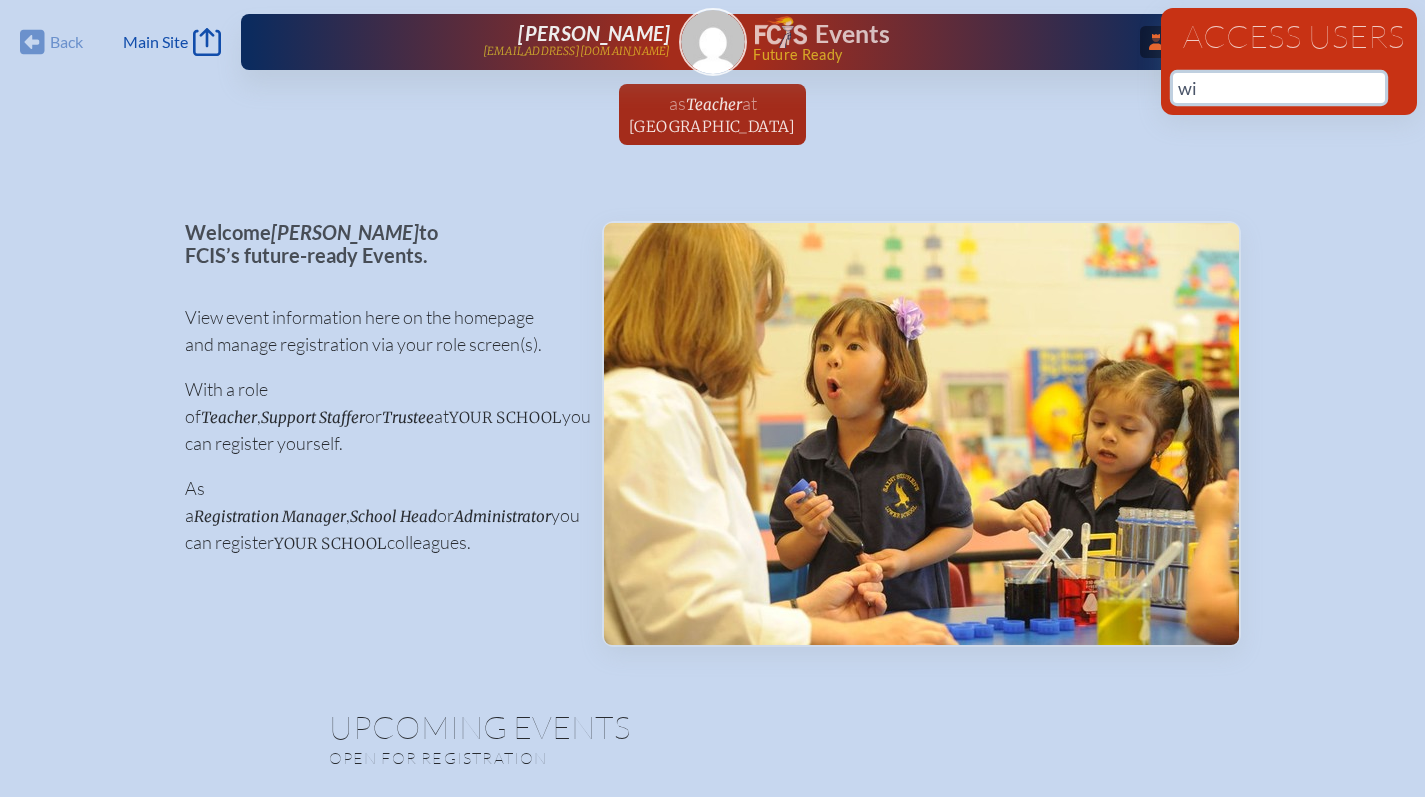 type on "w" 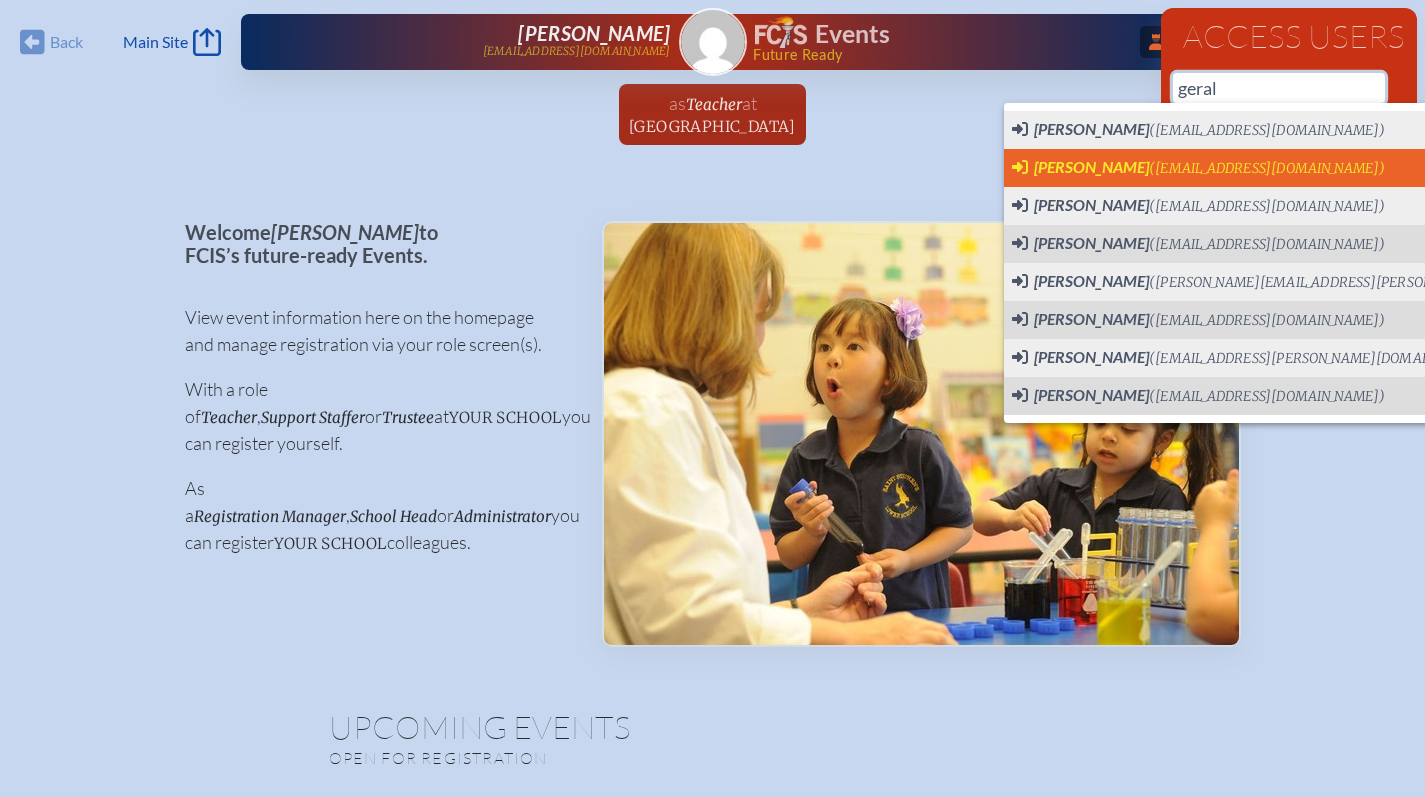 scroll, scrollTop: 0, scrollLeft: 15, axis: horizontal 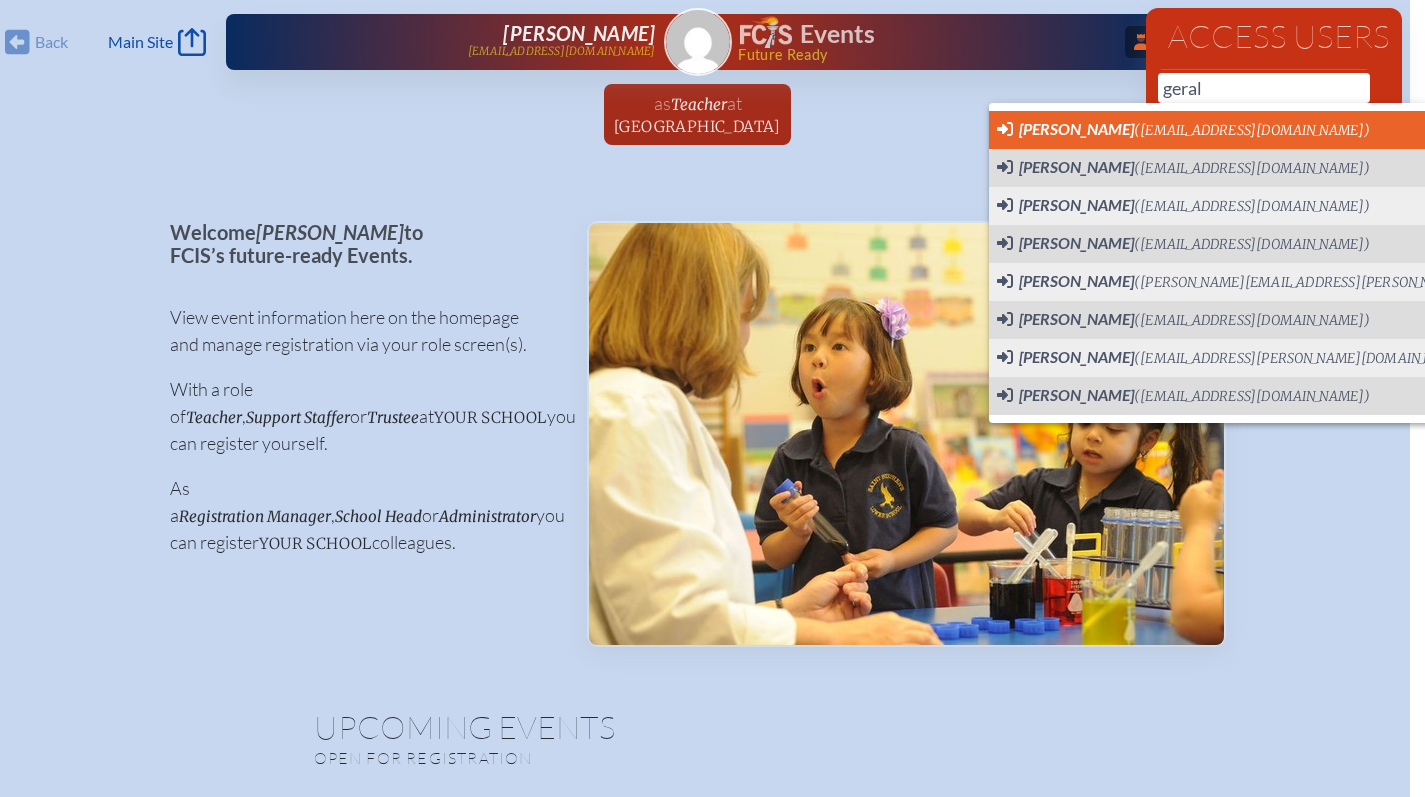 click on "Geraldine Williar  (jwilliar@farragut.org)" 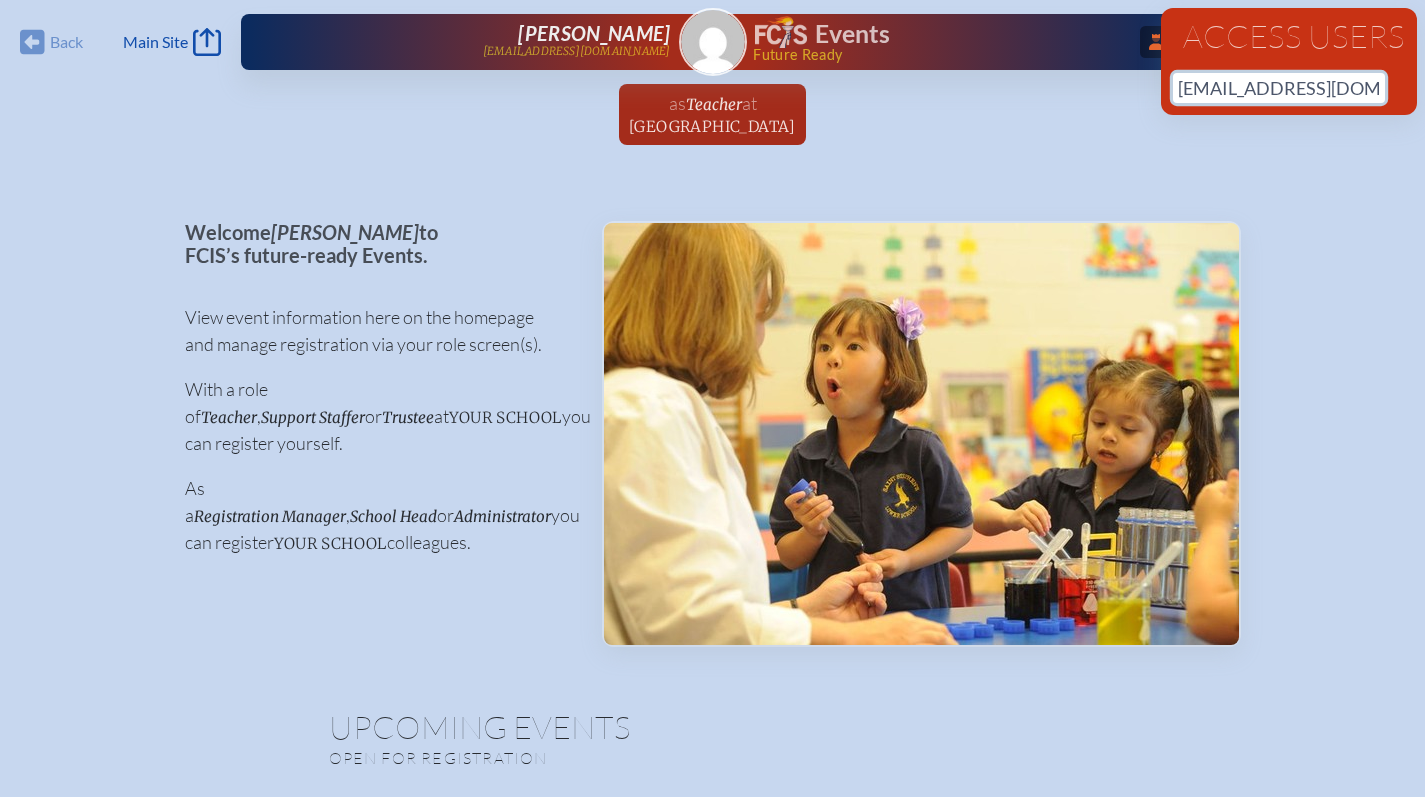 click on "[EMAIL_ADDRESS][DOMAIN_NAME]" at bounding box center (1279, 88) 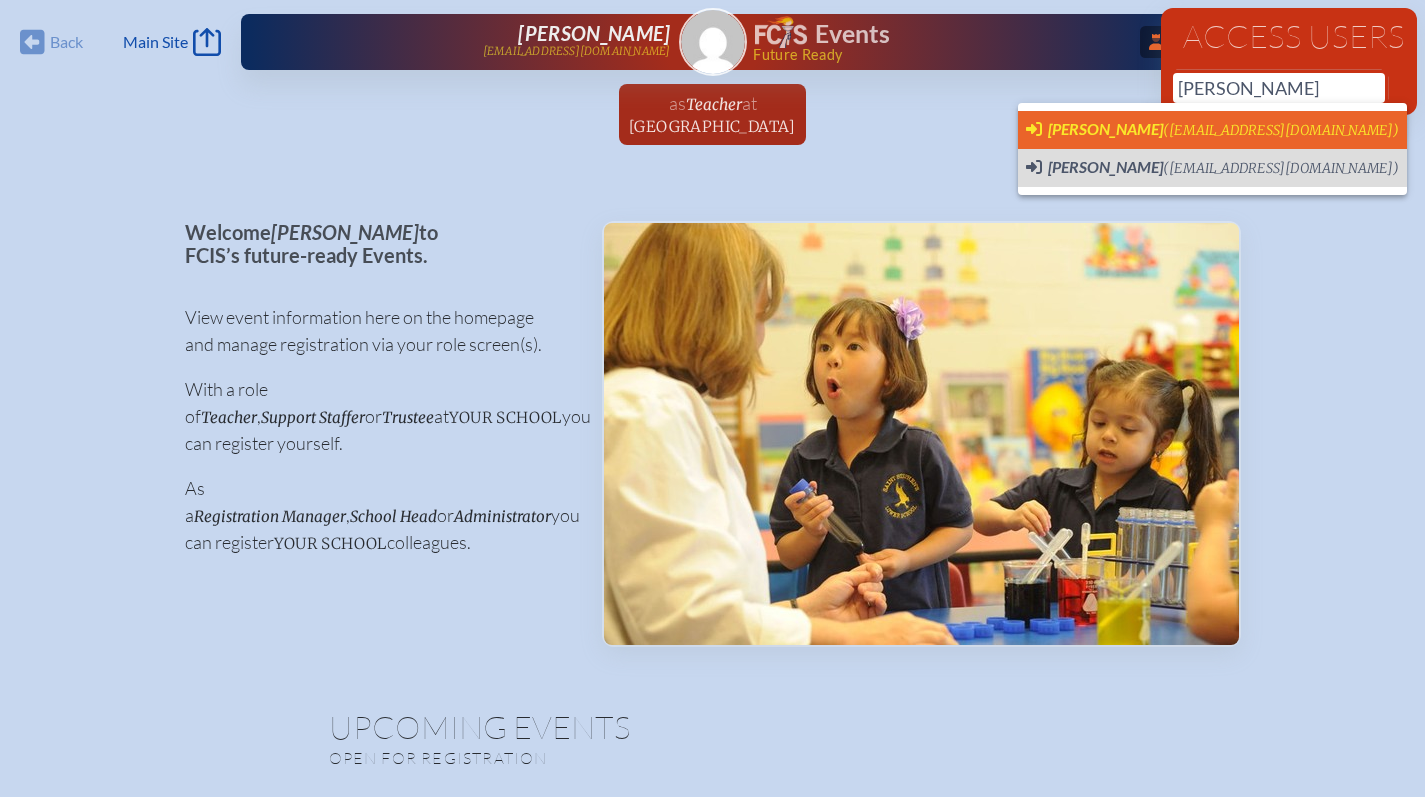 click on "[PERSON_NAME]" at bounding box center (1105, 128) 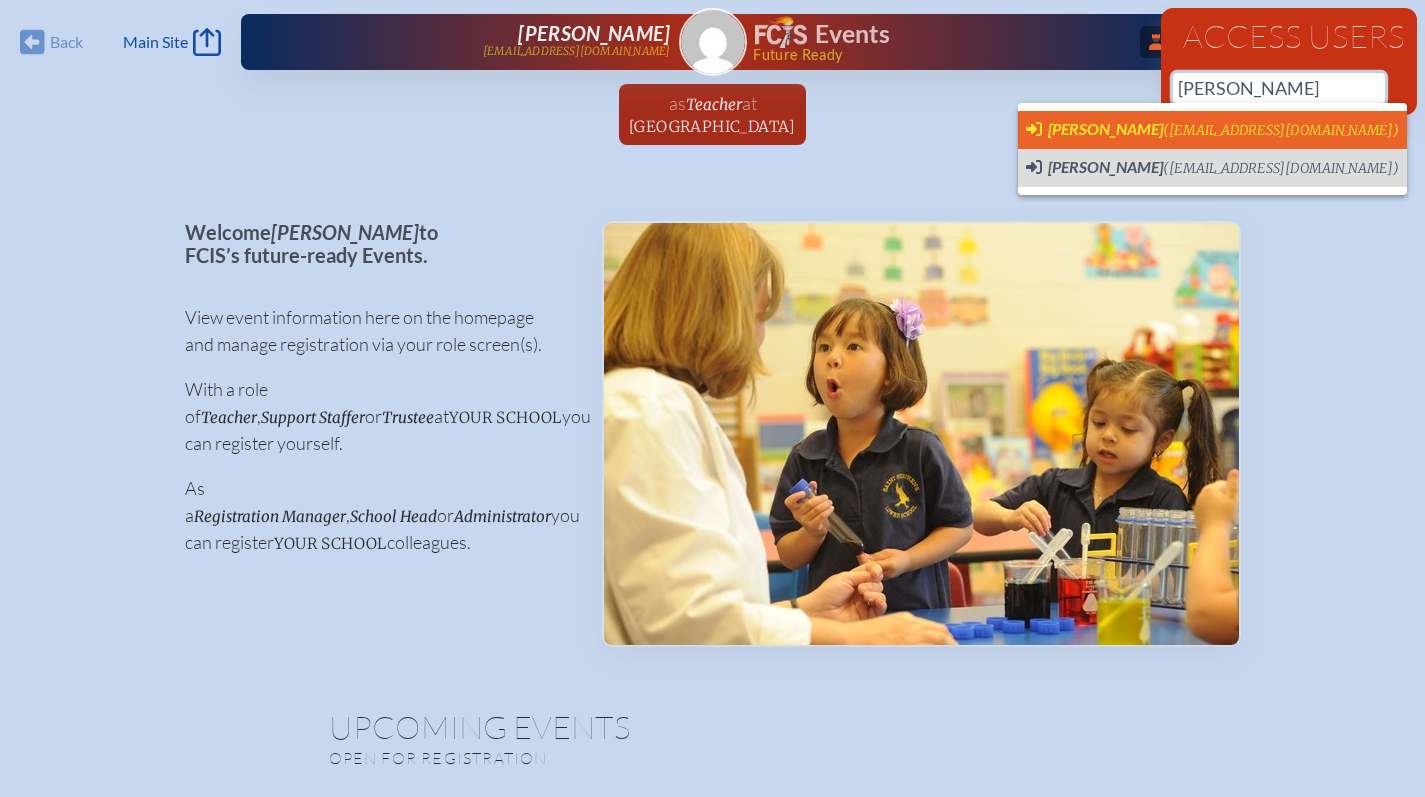 type on "[EMAIL_ADDRESS][DOMAIN_NAME]" 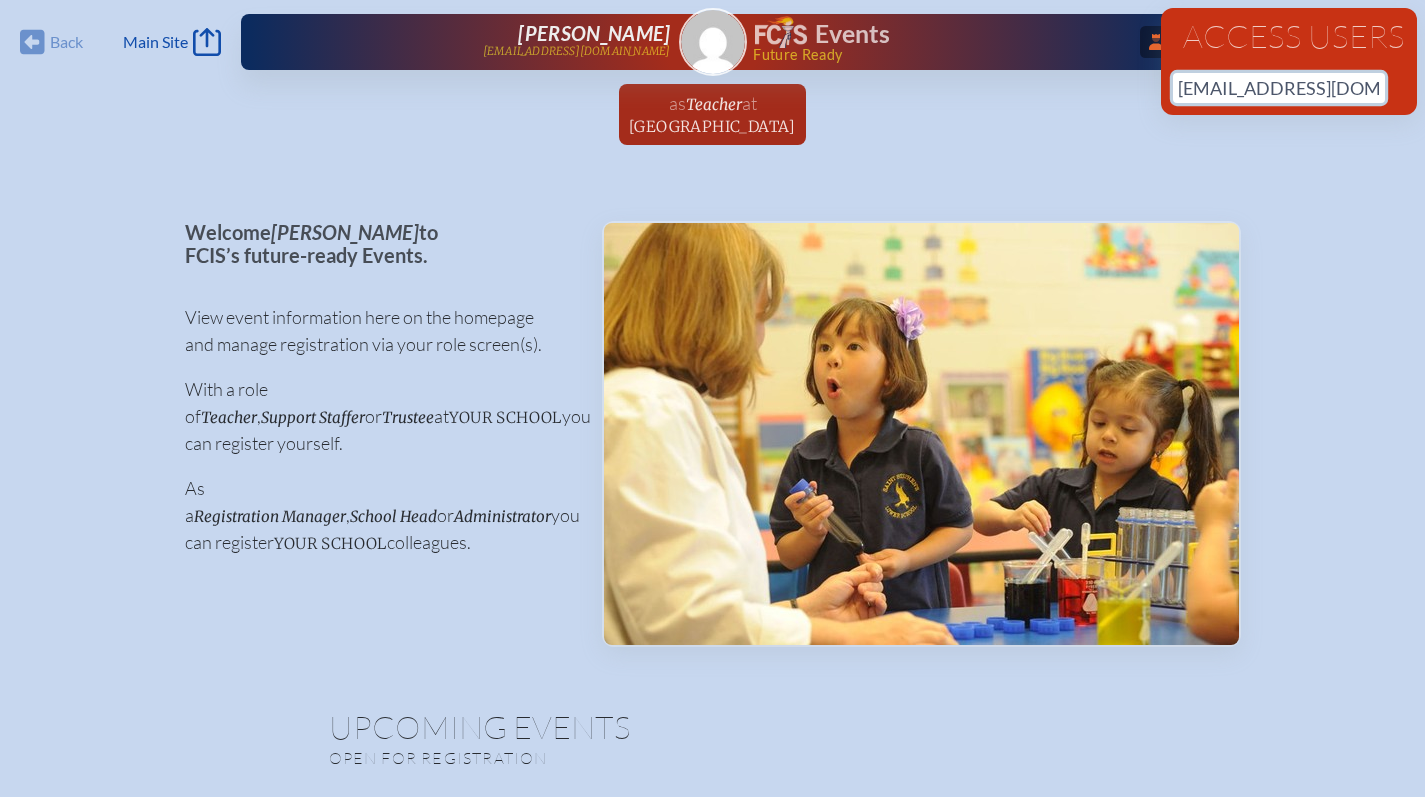 type 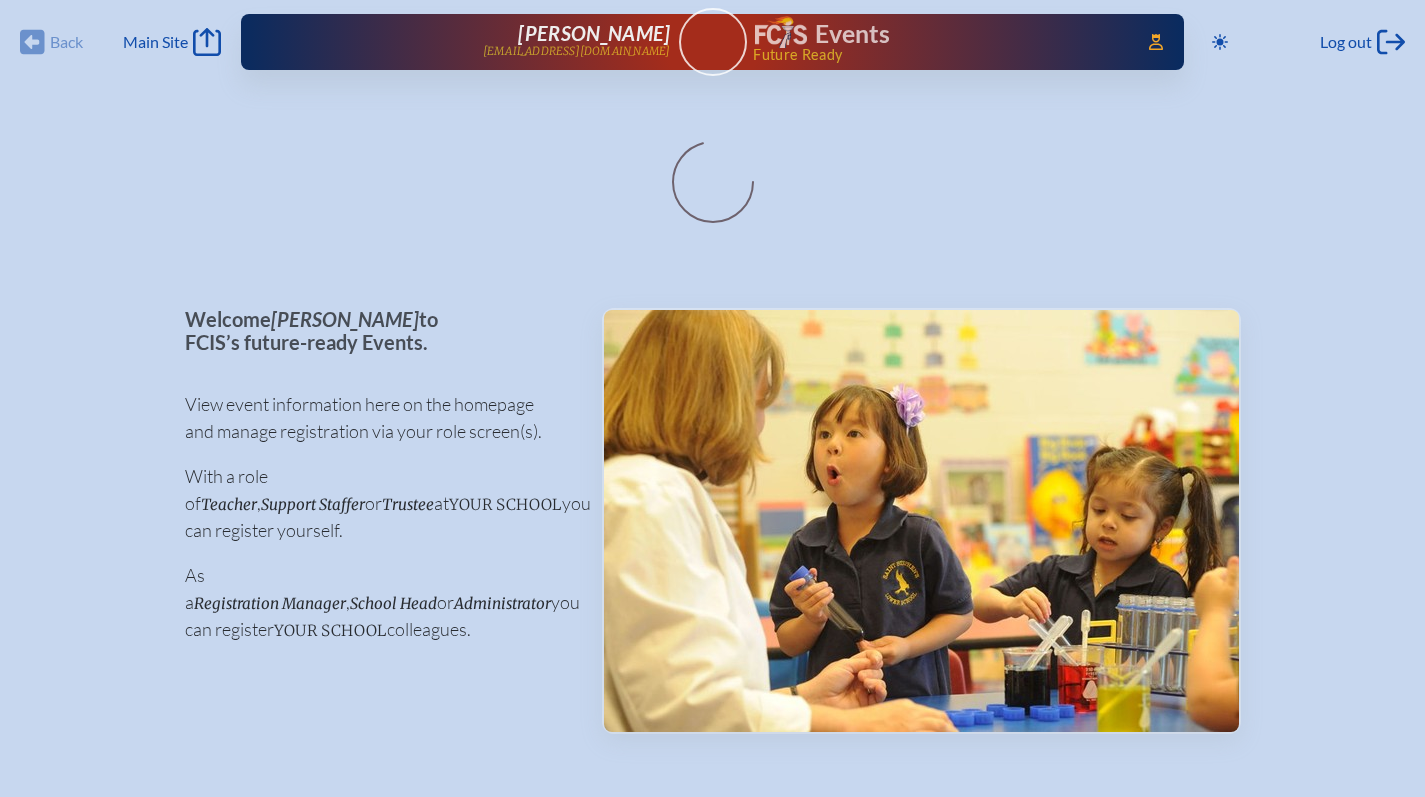 scroll, scrollTop: 0, scrollLeft: 0, axis: both 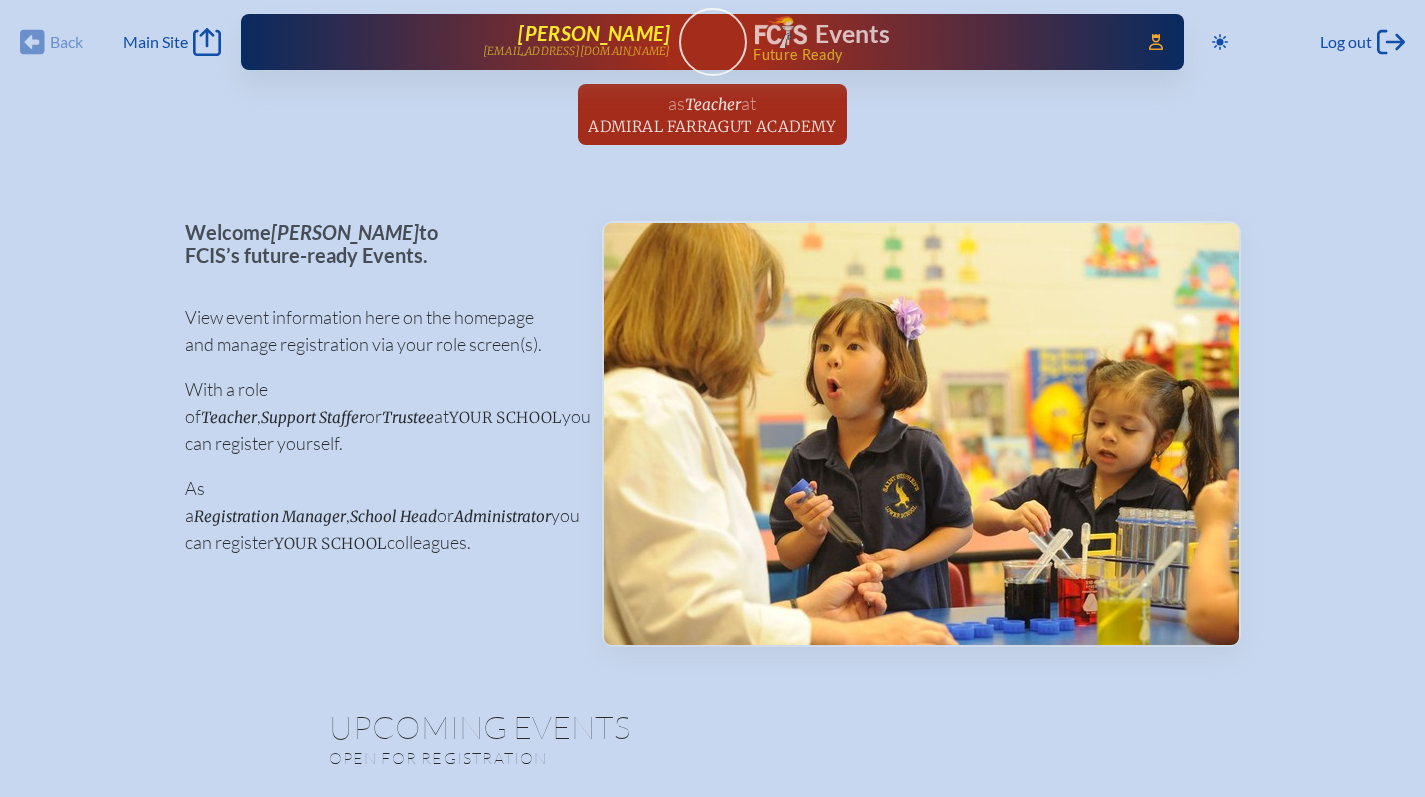 click on "[PERSON_NAME]" at bounding box center (594, 33) 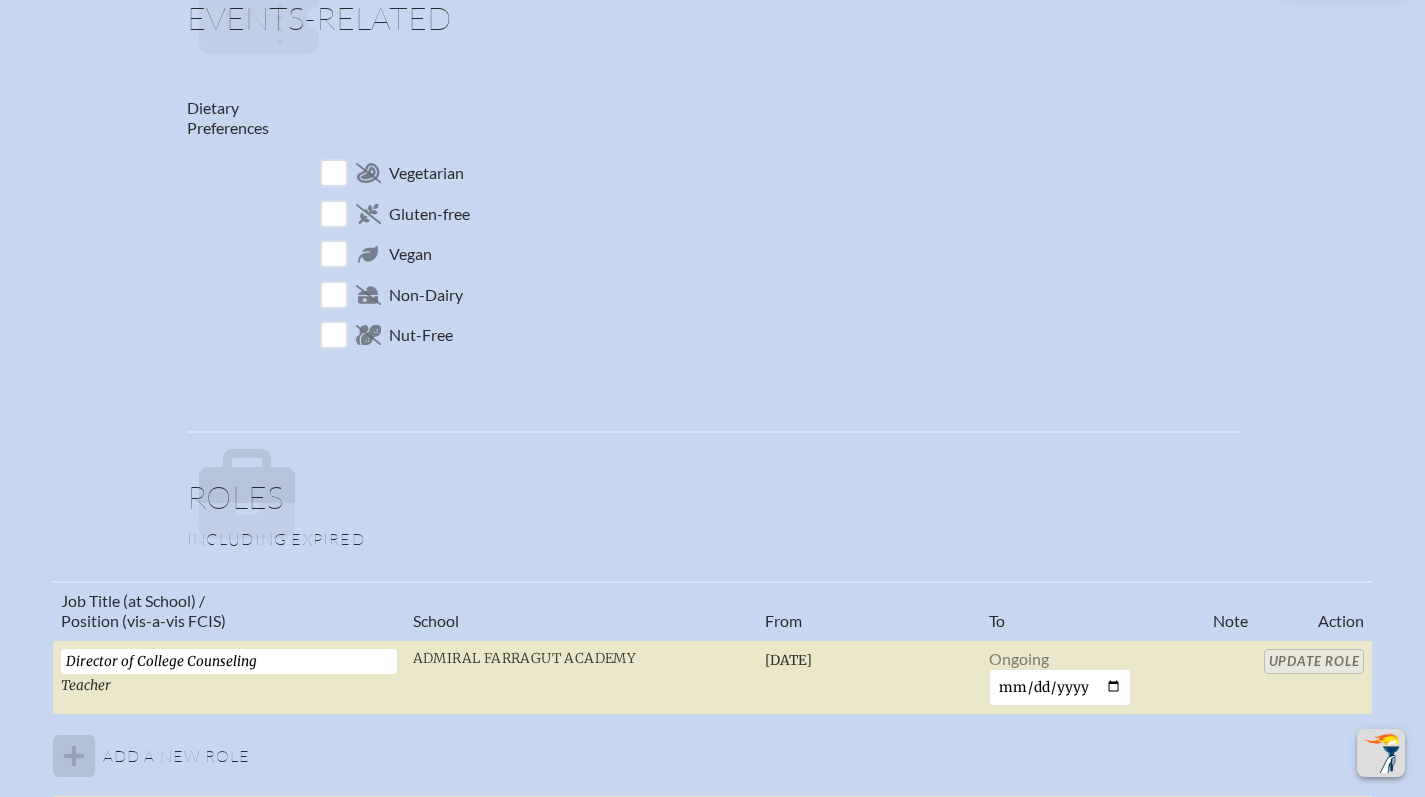 scroll, scrollTop: 940, scrollLeft: 0, axis: vertical 